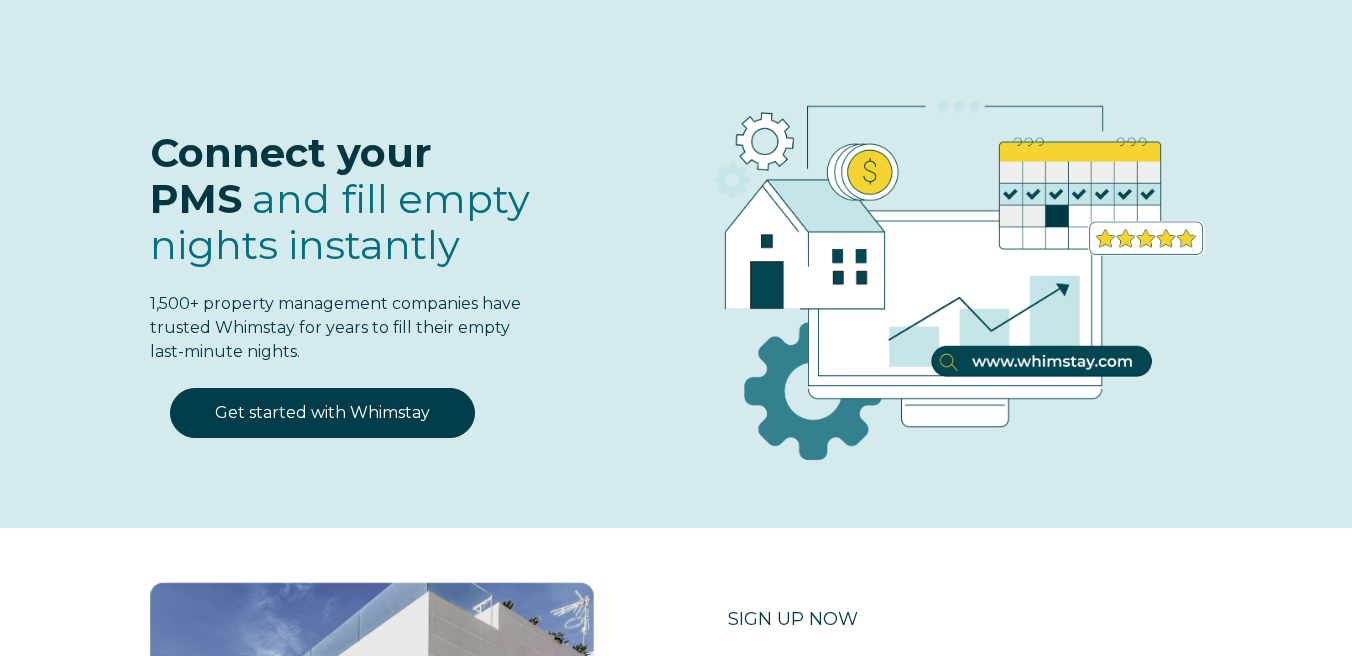 scroll, scrollTop: 0, scrollLeft: 0, axis: both 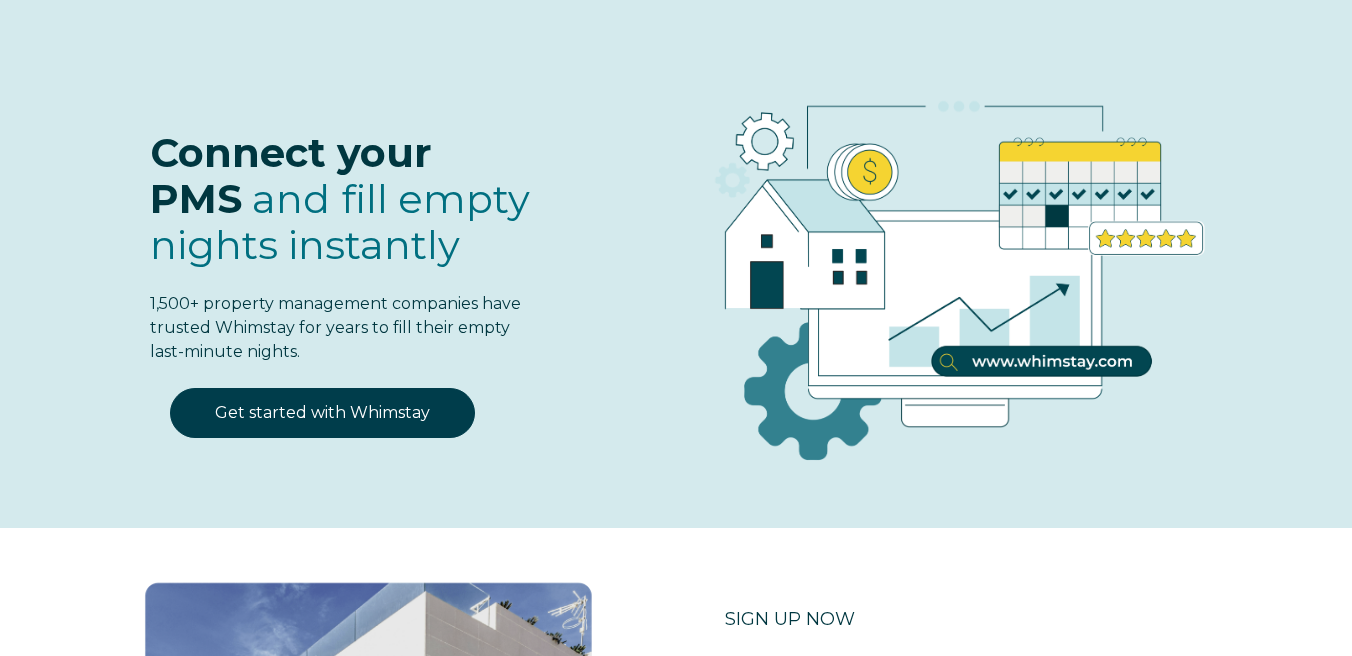 select on "US" 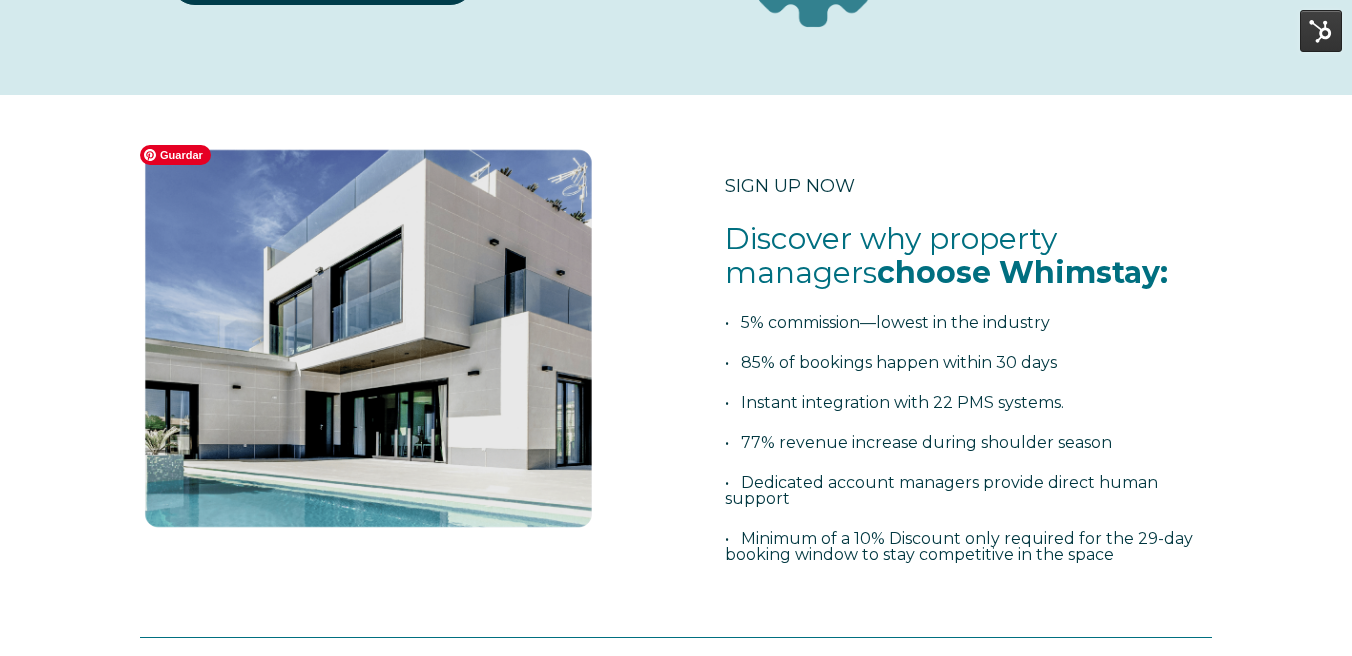 scroll, scrollTop: 383, scrollLeft: 0, axis: vertical 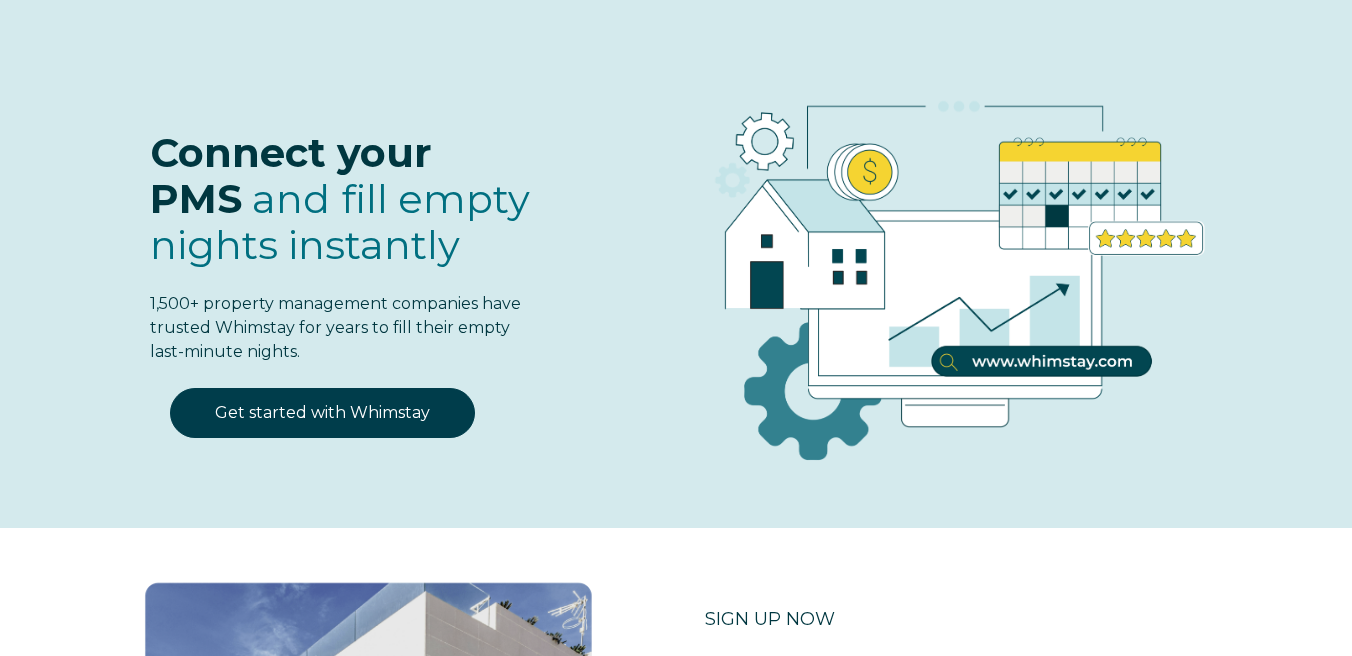 select on "US" 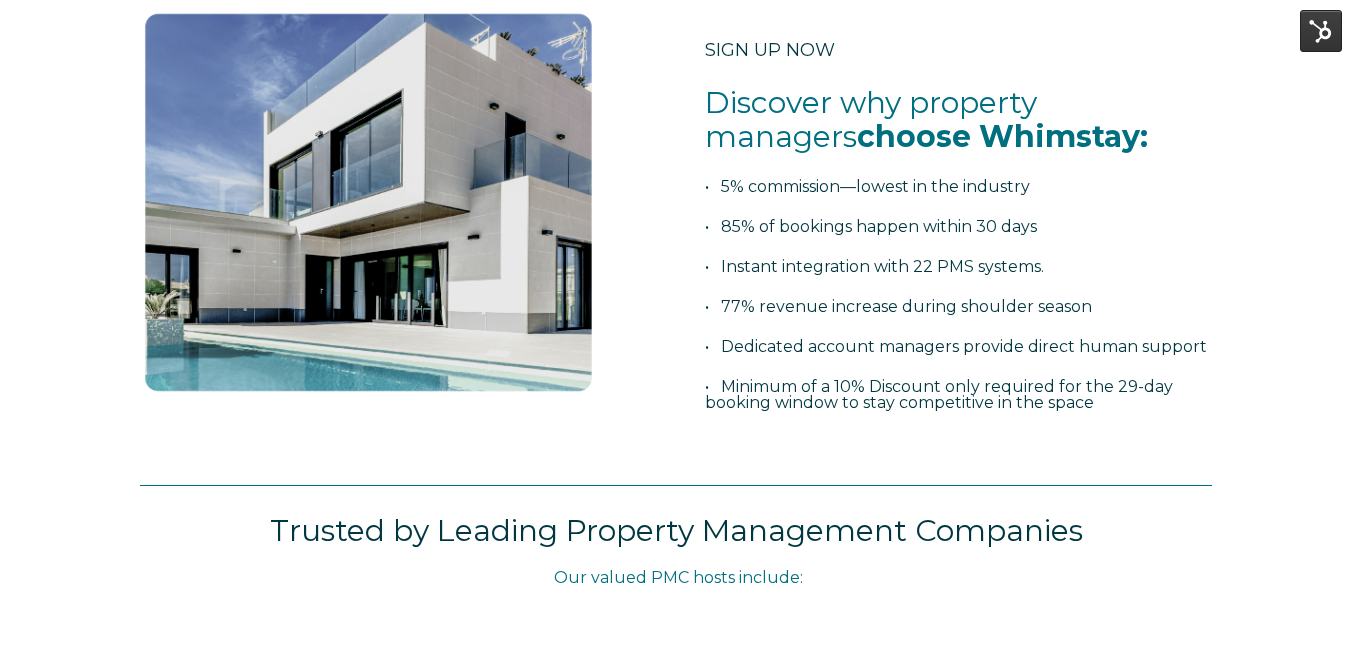scroll, scrollTop: 474, scrollLeft: 0, axis: vertical 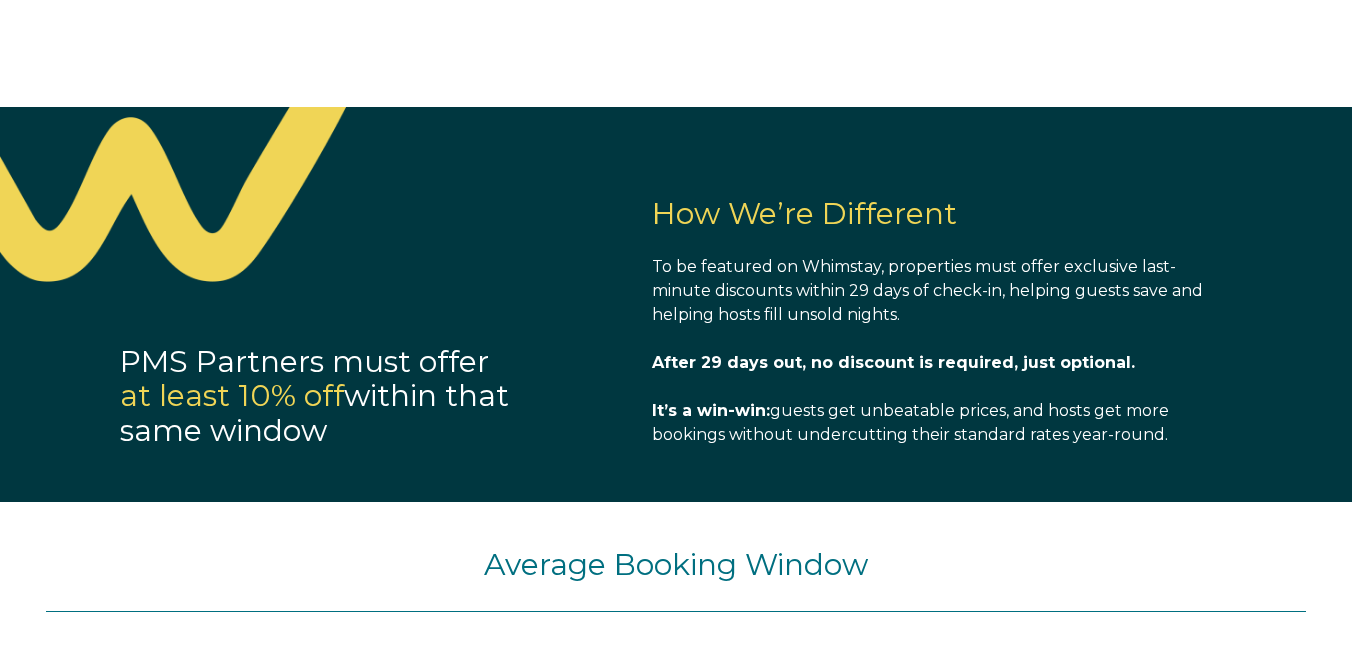 select on "US" 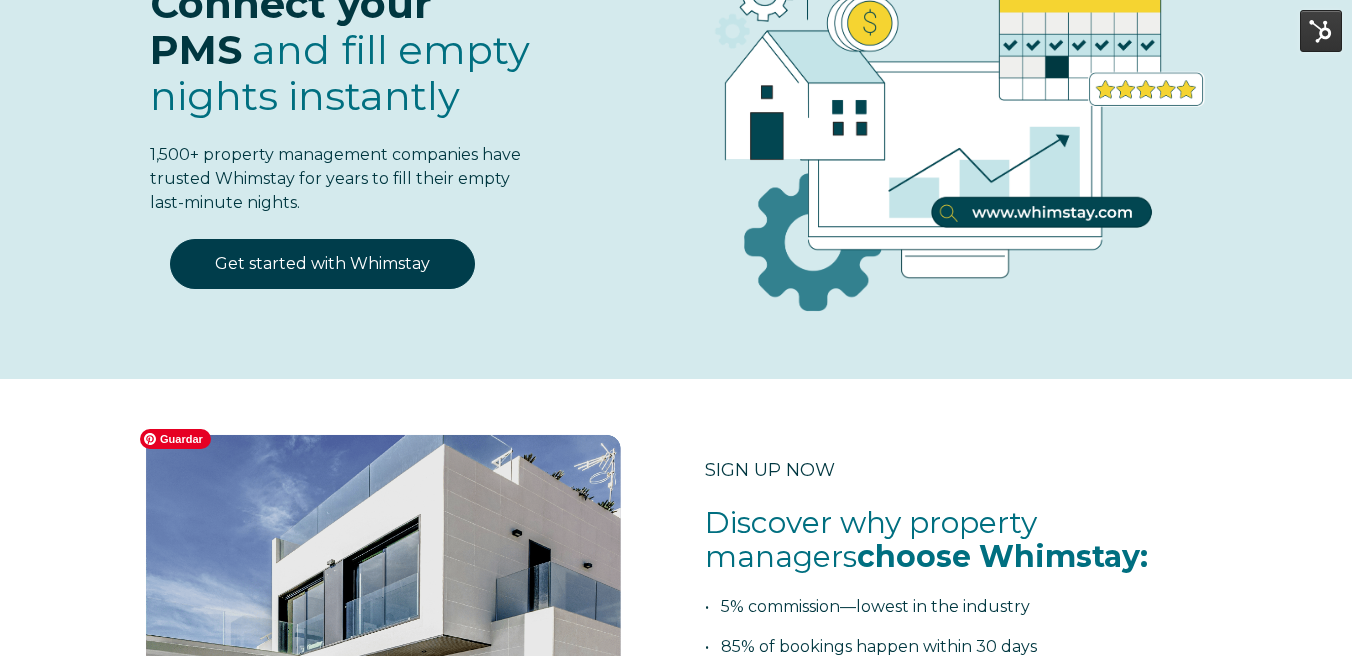 scroll, scrollTop: 0, scrollLeft: 0, axis: both 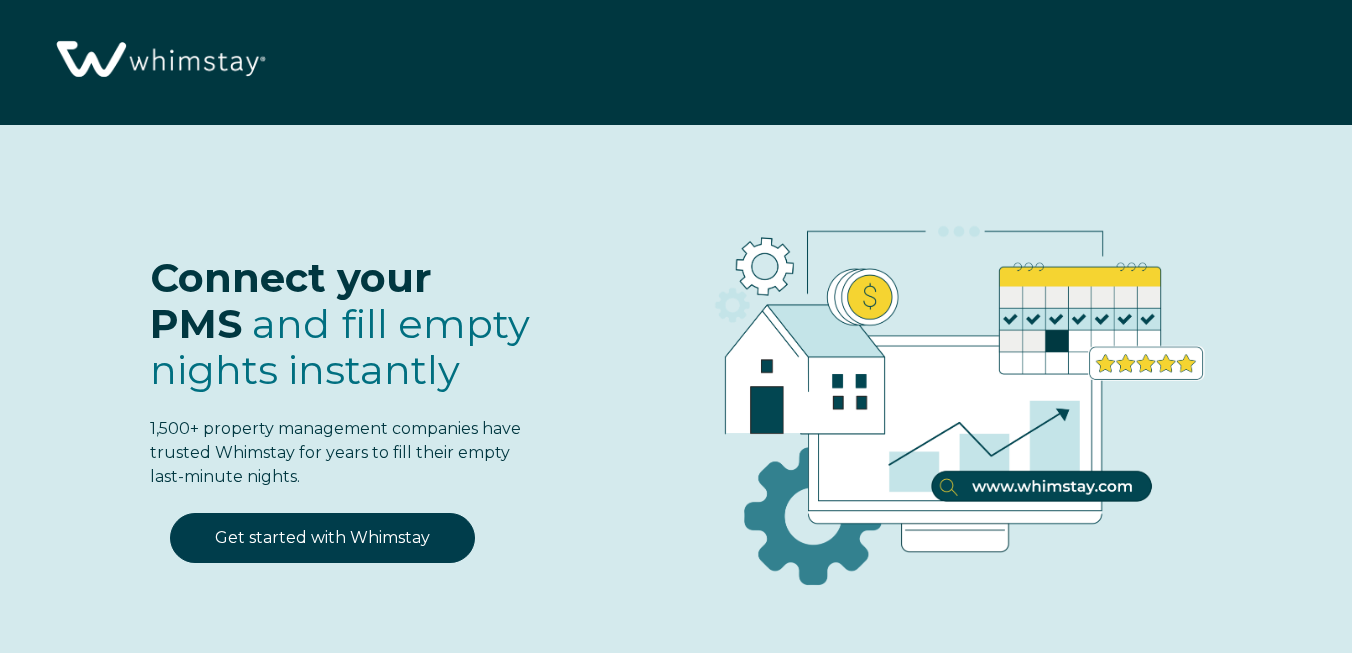 select on "US" 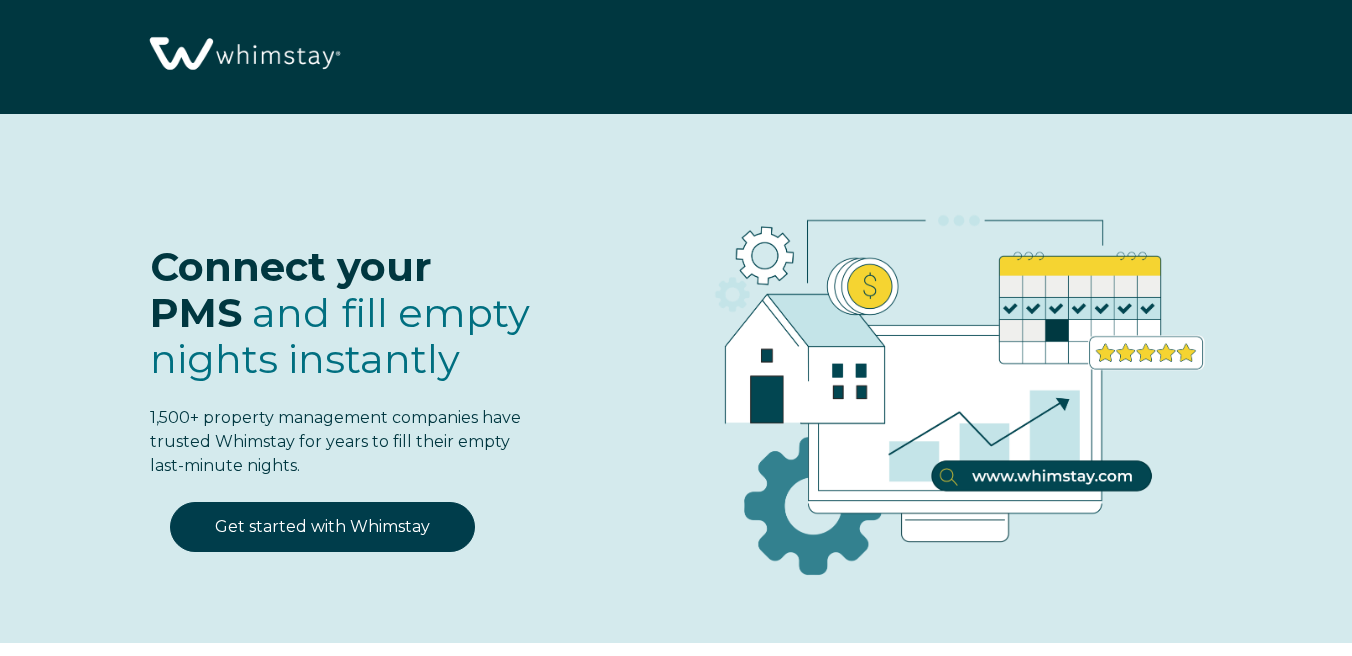 scroll, scrollTop: 0, scrollLeft: 0, axis: both 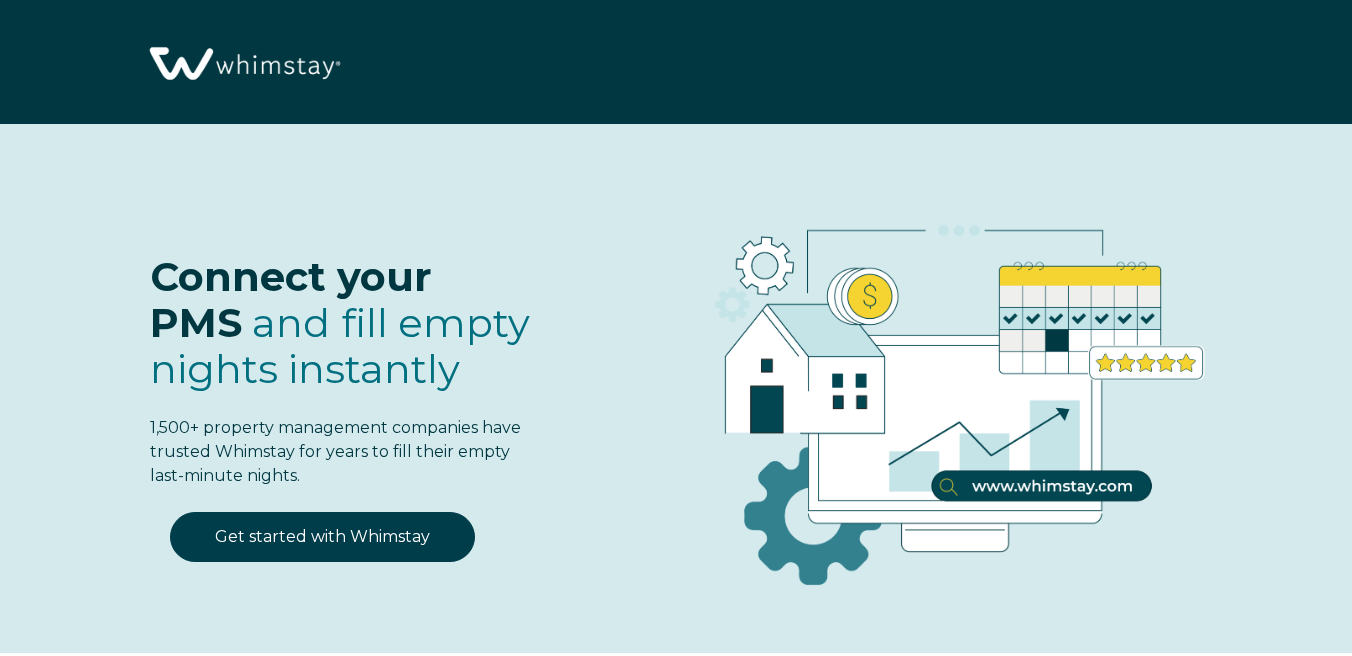 select on "US" 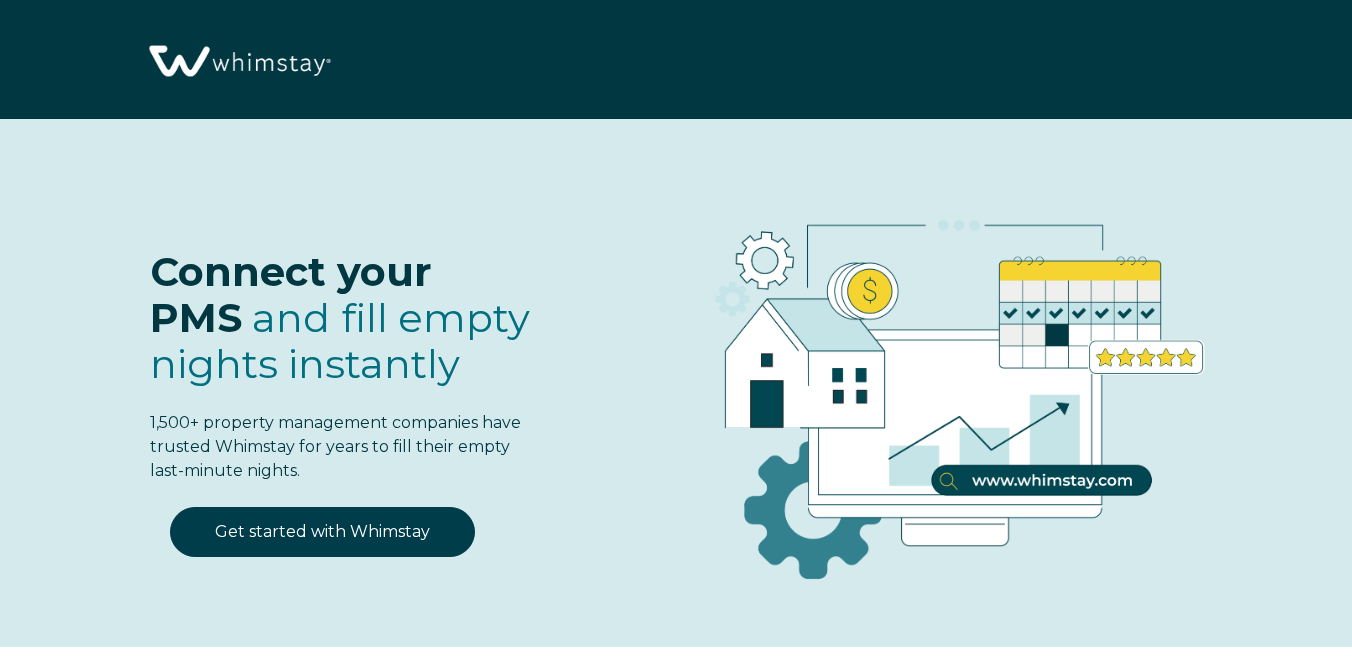 select on "US" 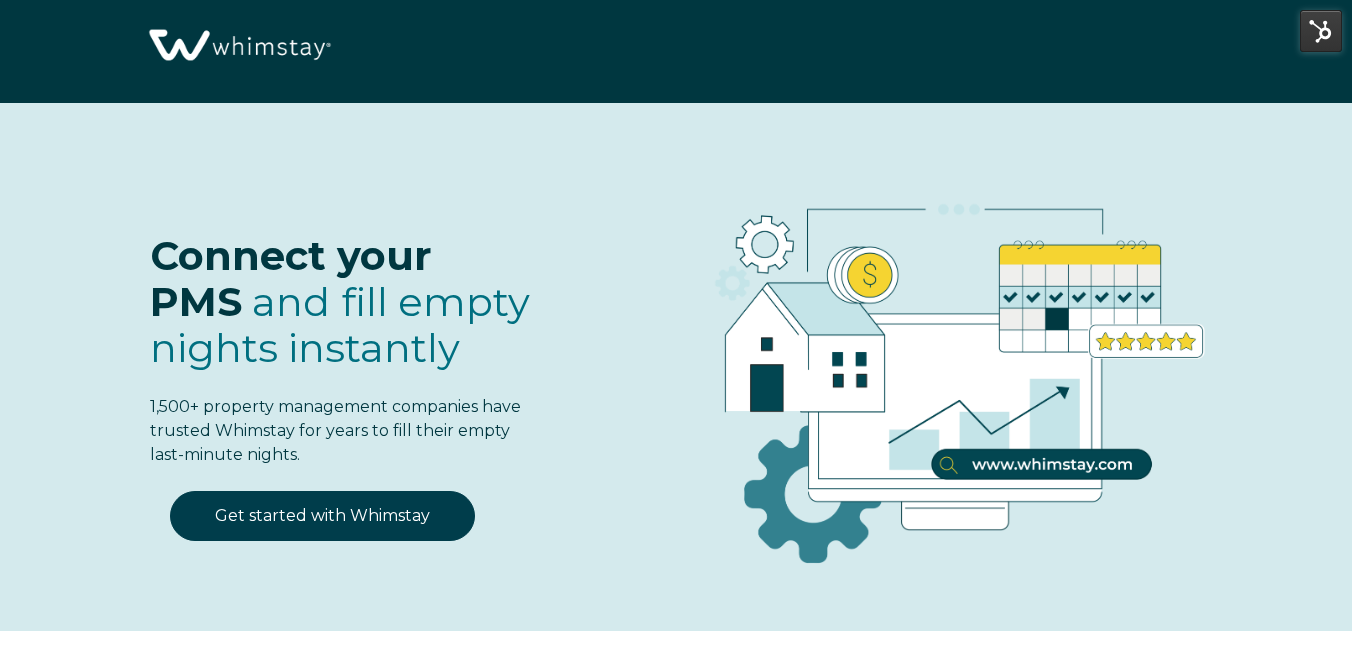 scroll, scrollTop: 0, scrollLeft: 0, axis: both 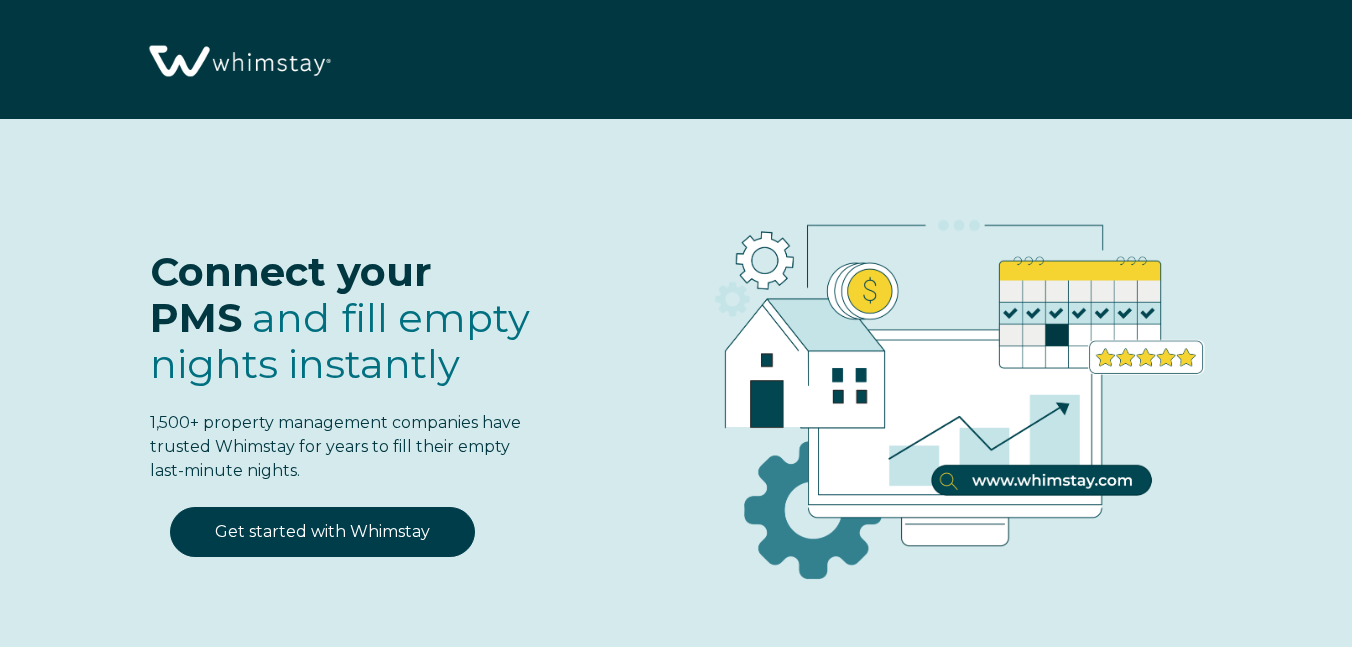 select on "US" 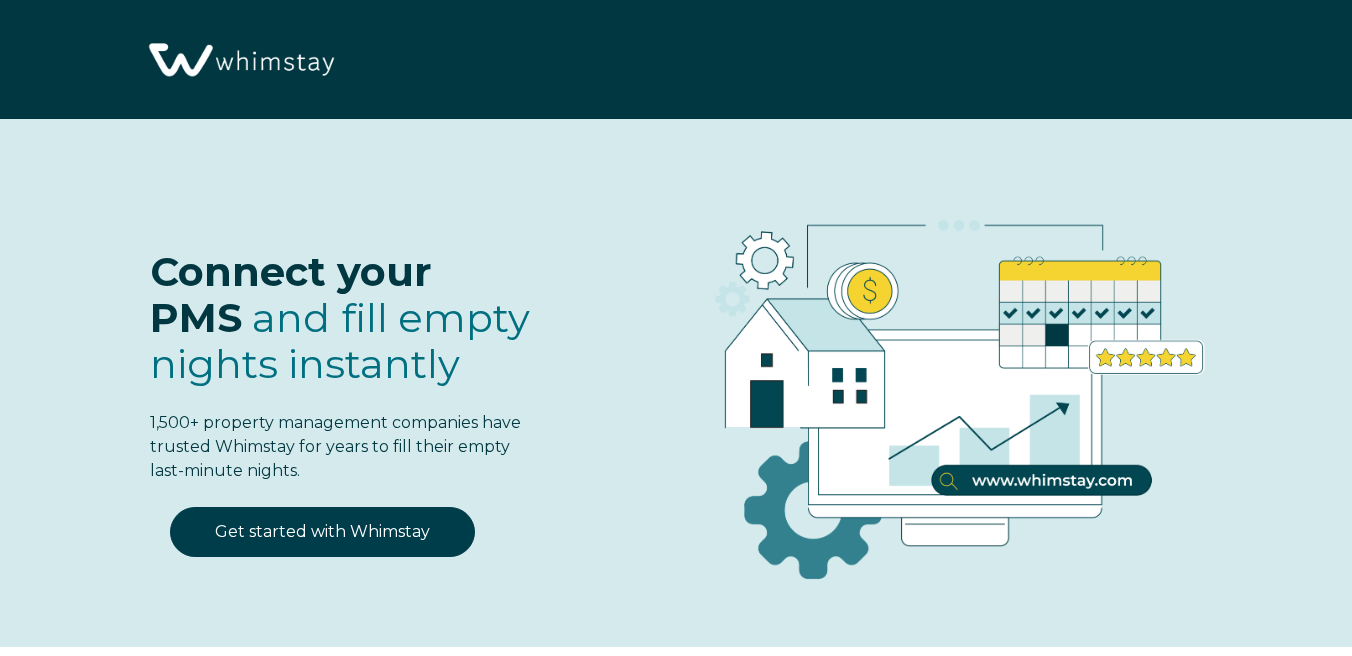 scroll, scrollTop: 0, scrollLeft: 0, axis: both 